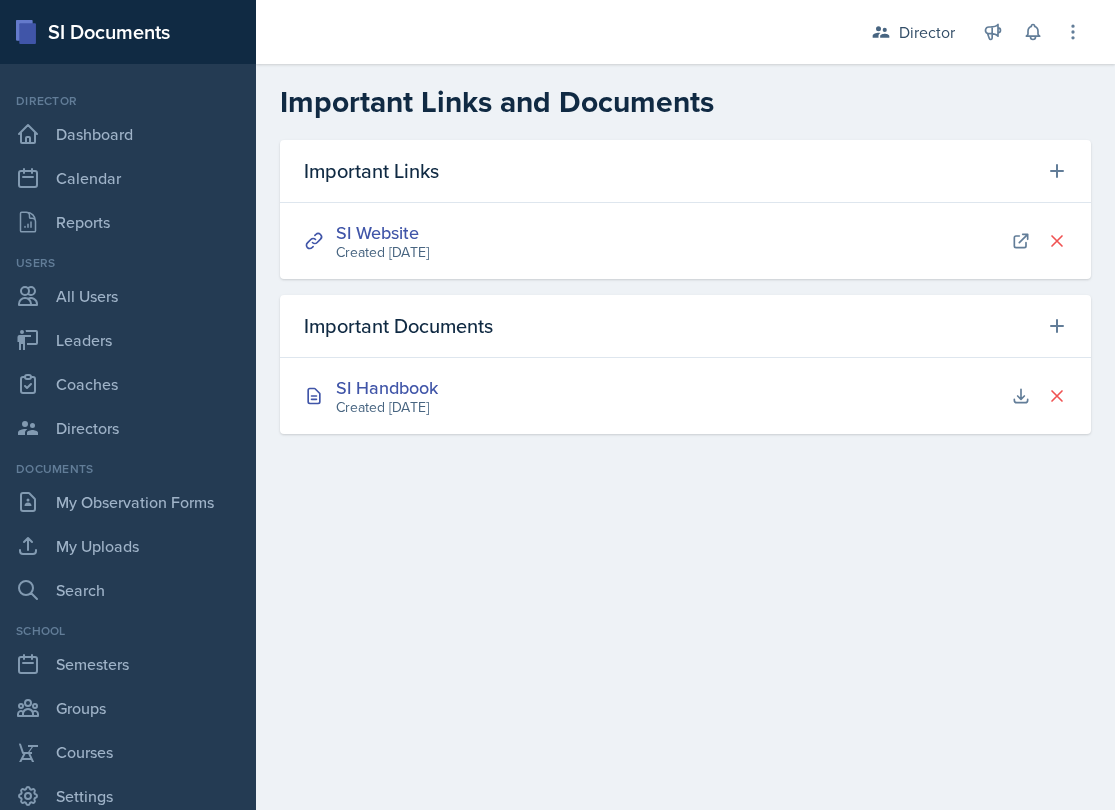 scroll, scrollTop: 0, scrollLeft: 0, axis: both 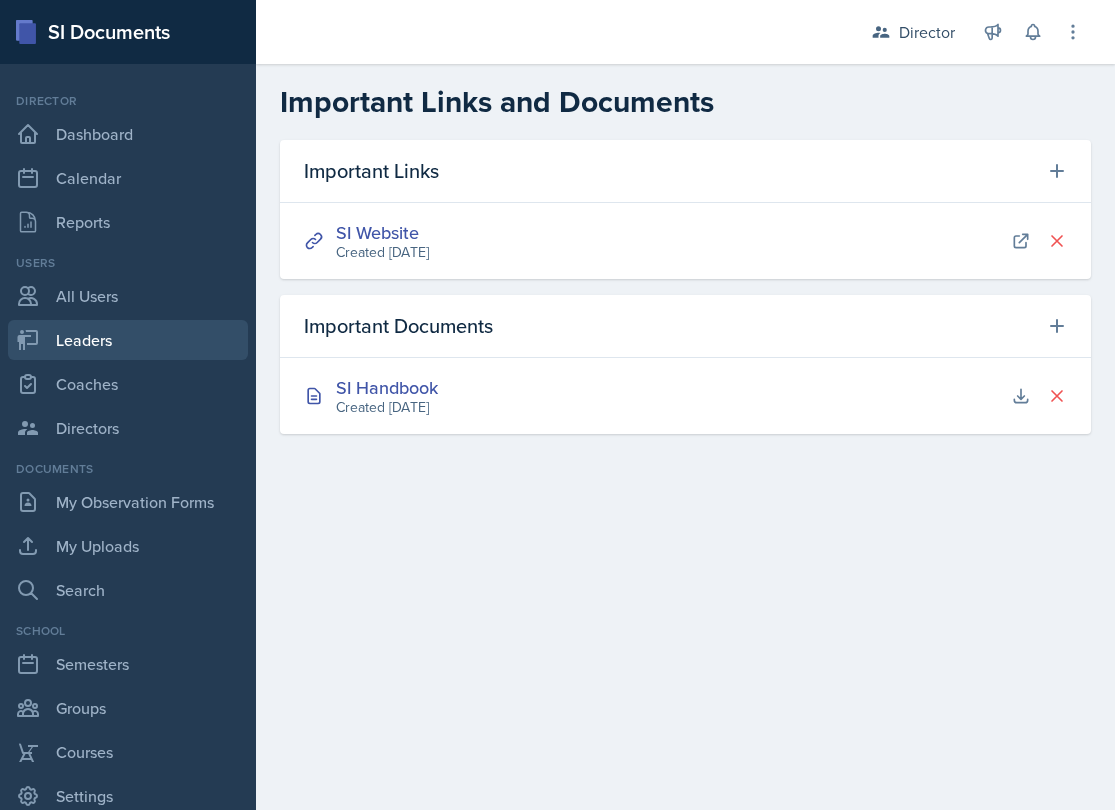 select on "84c9604b-59c1-449c-a1f2-e1c2fece5547" 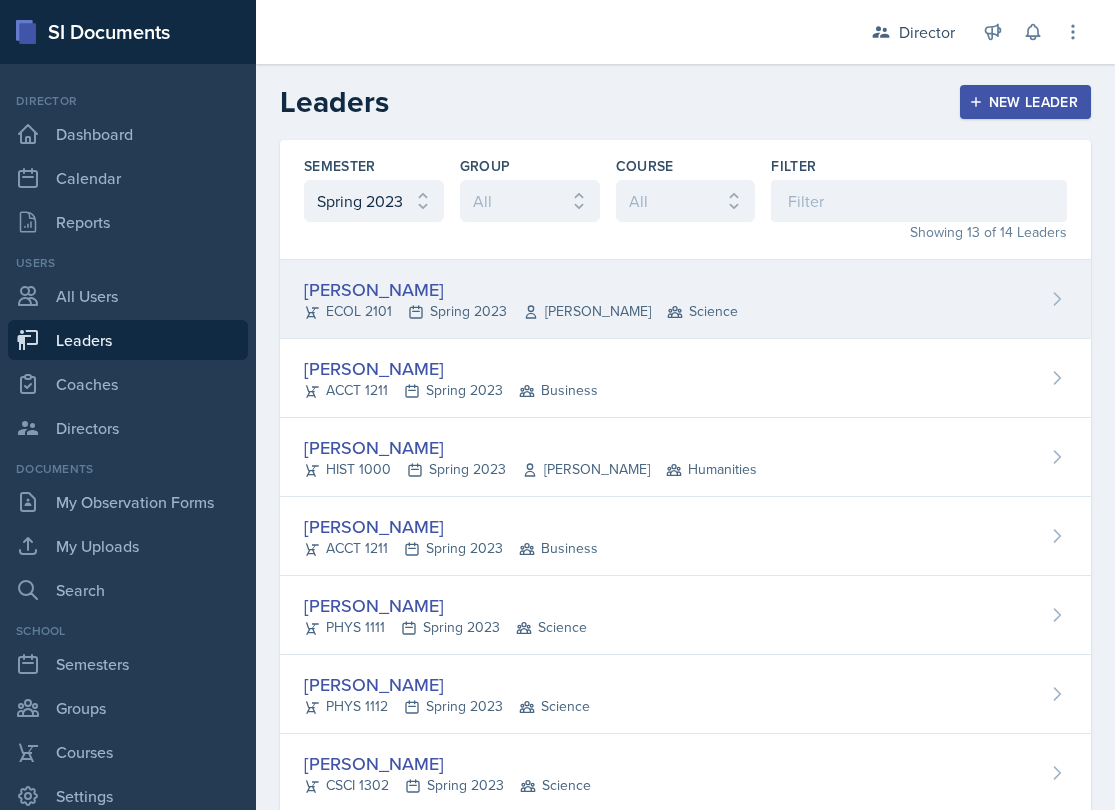 click on "ECOL 2101
Spring 2023
Allen
Science" at bounding box center [521, 311] 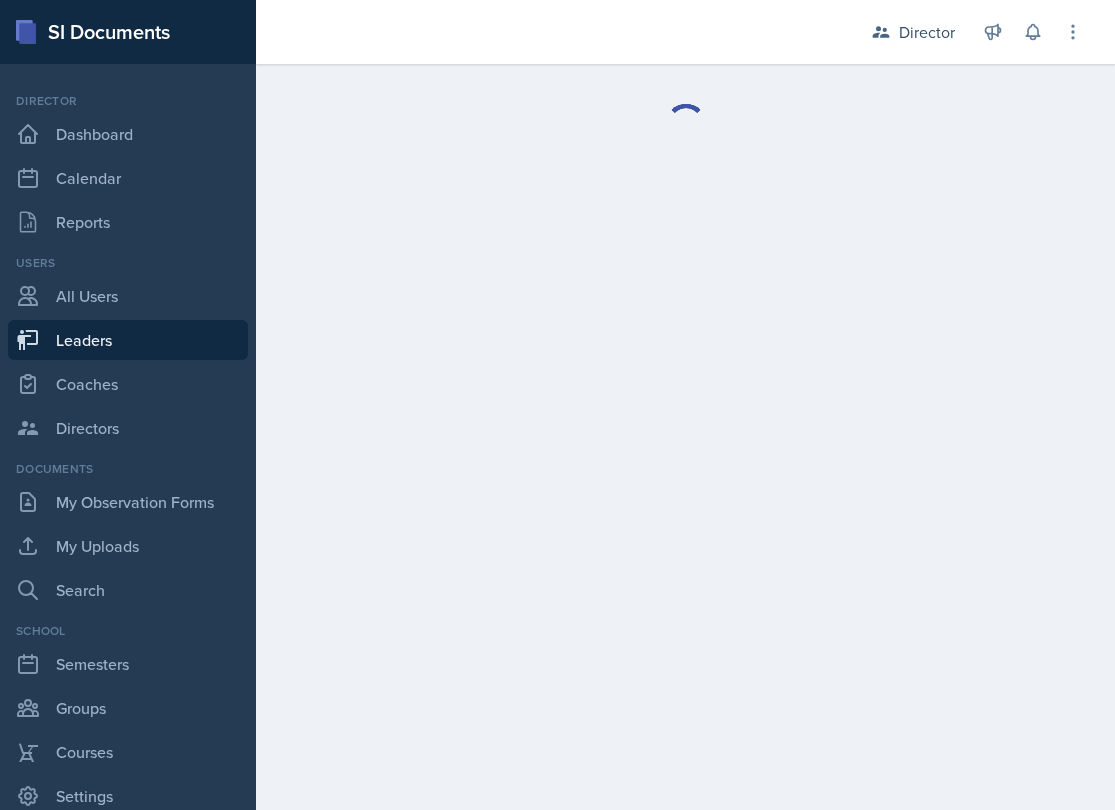 scroll, scrollTop: 0, scrollLeft: 0, axis: both 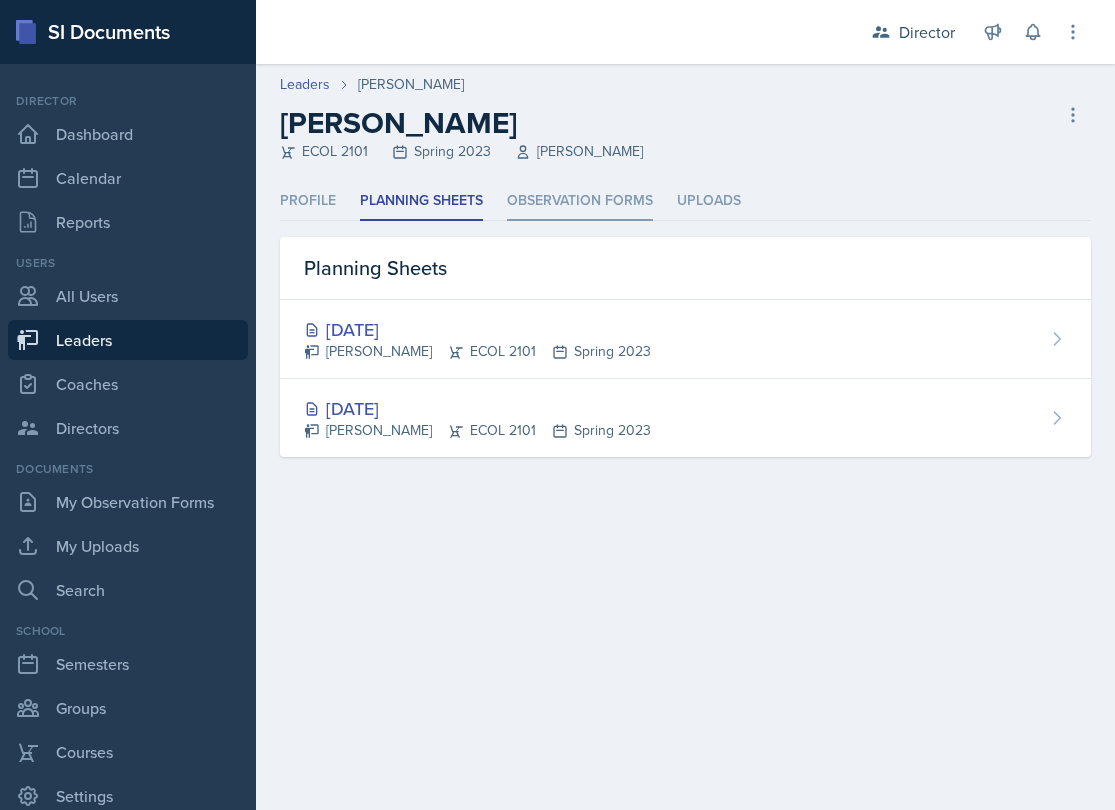 click on "Observation Forms" at bounding box center (580, 201) 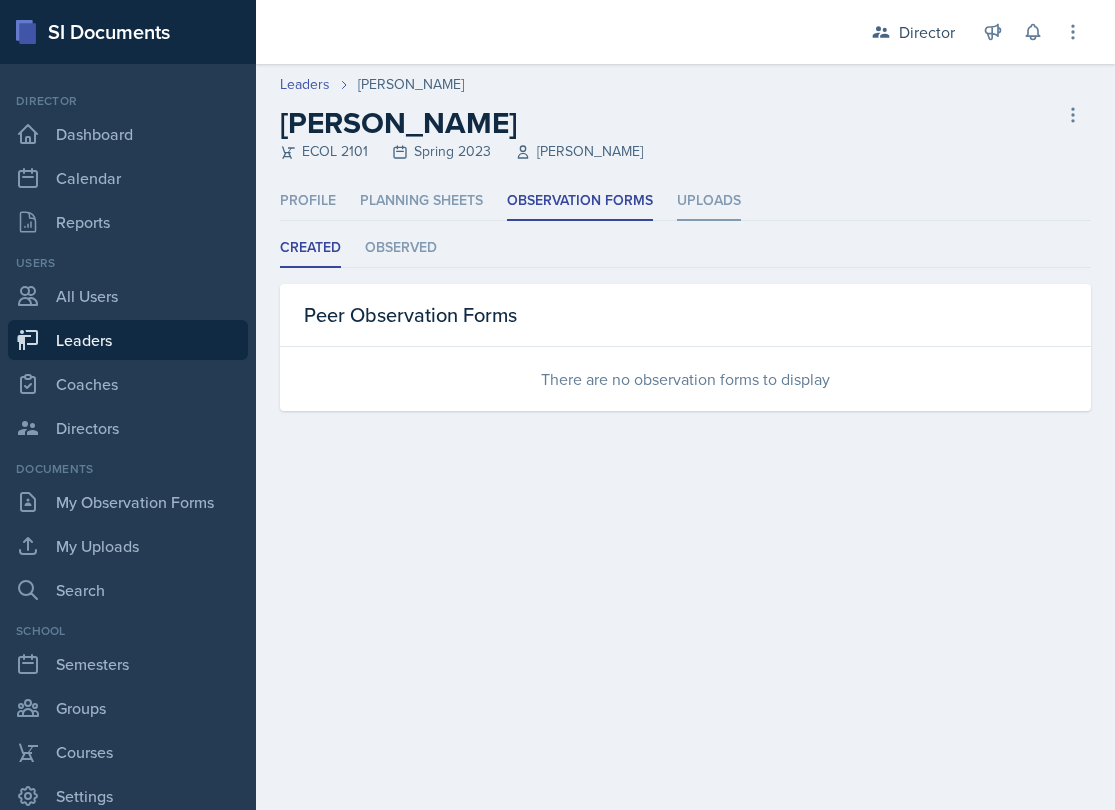 click on "Uploads" at bounding box center (709, 201) 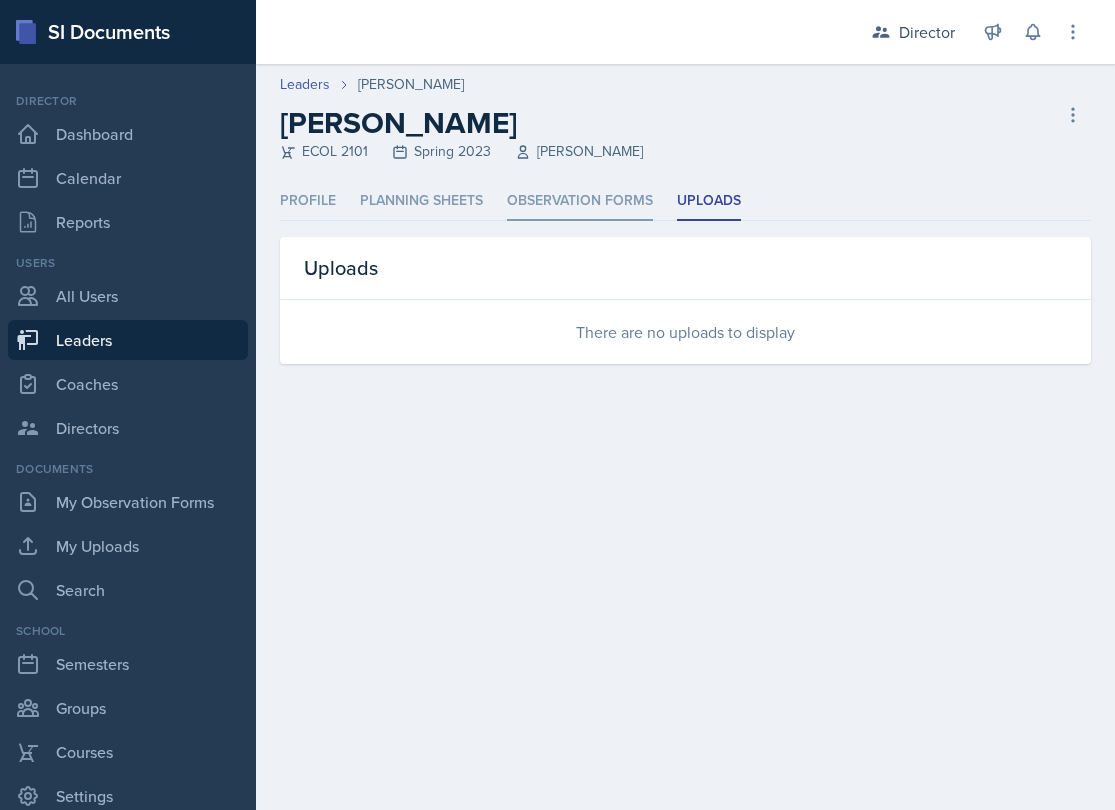click on "Observation Forms" at bounding box center [580, 201] 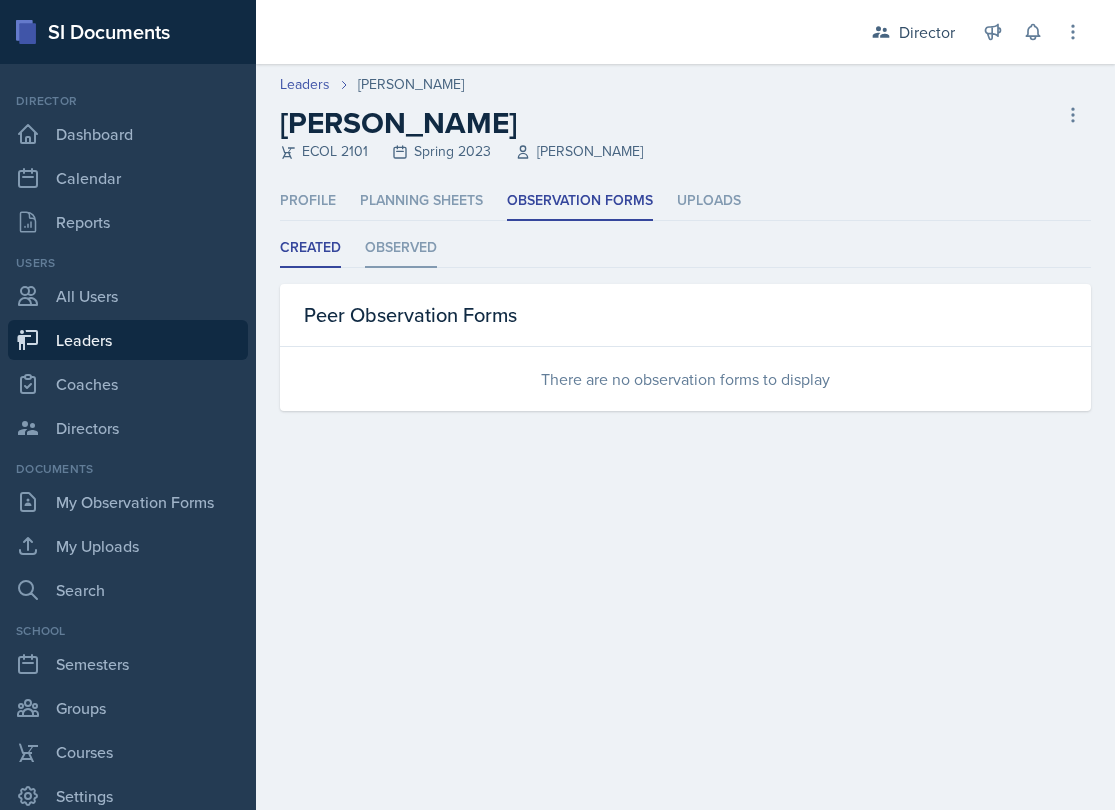 click on "Observed" at bounding box center (401, 248) 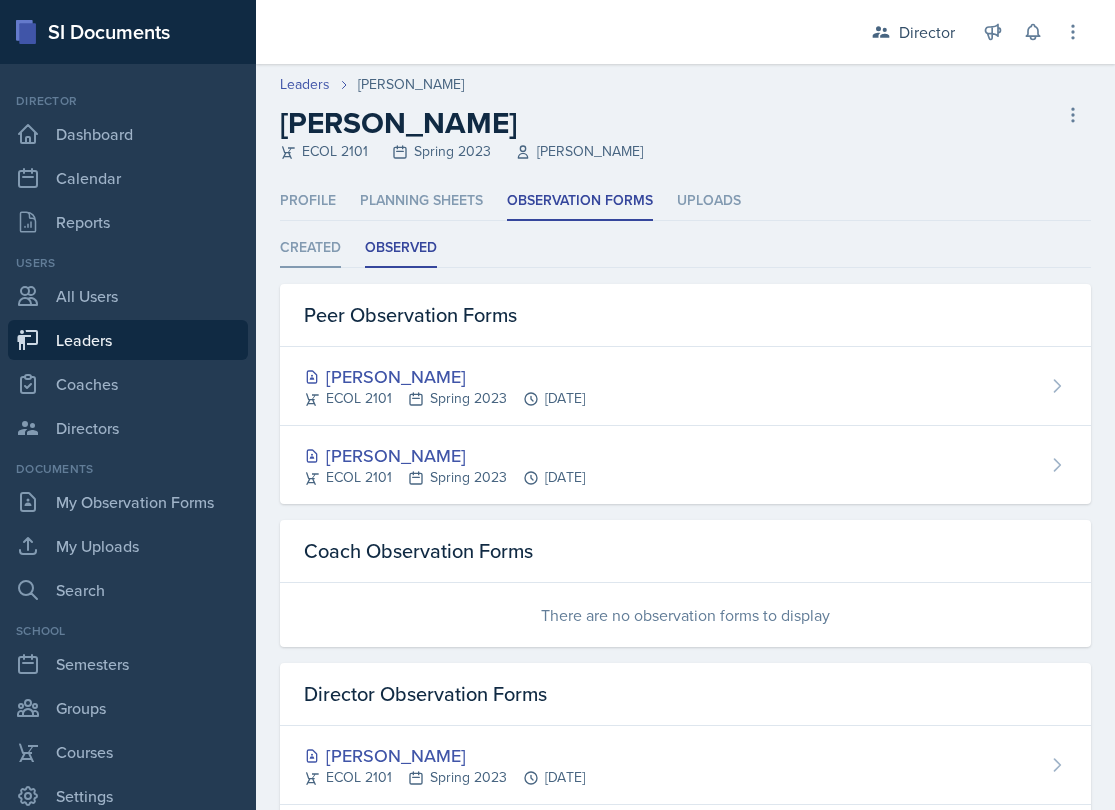 click on "Created" at bounding box center (310, 248) 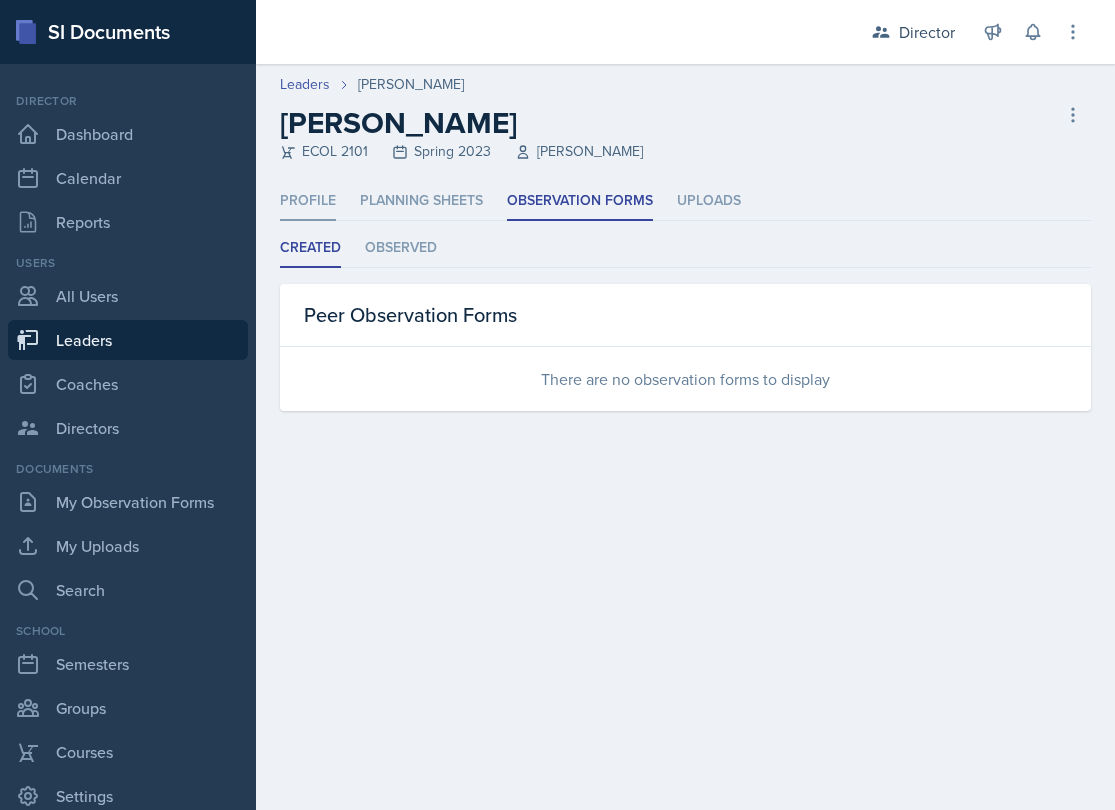 click on "Profile" at bounding box center [308, 201] 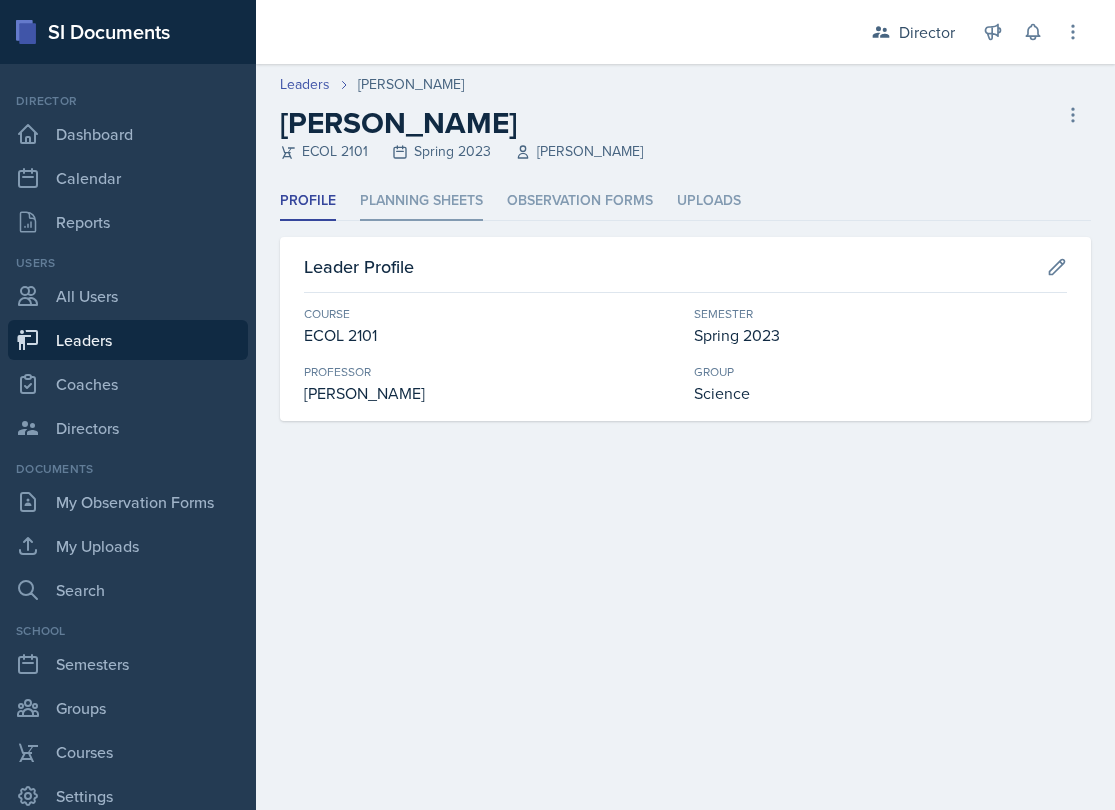 click on "Planning Sheets" at bounding box center (421, 201) 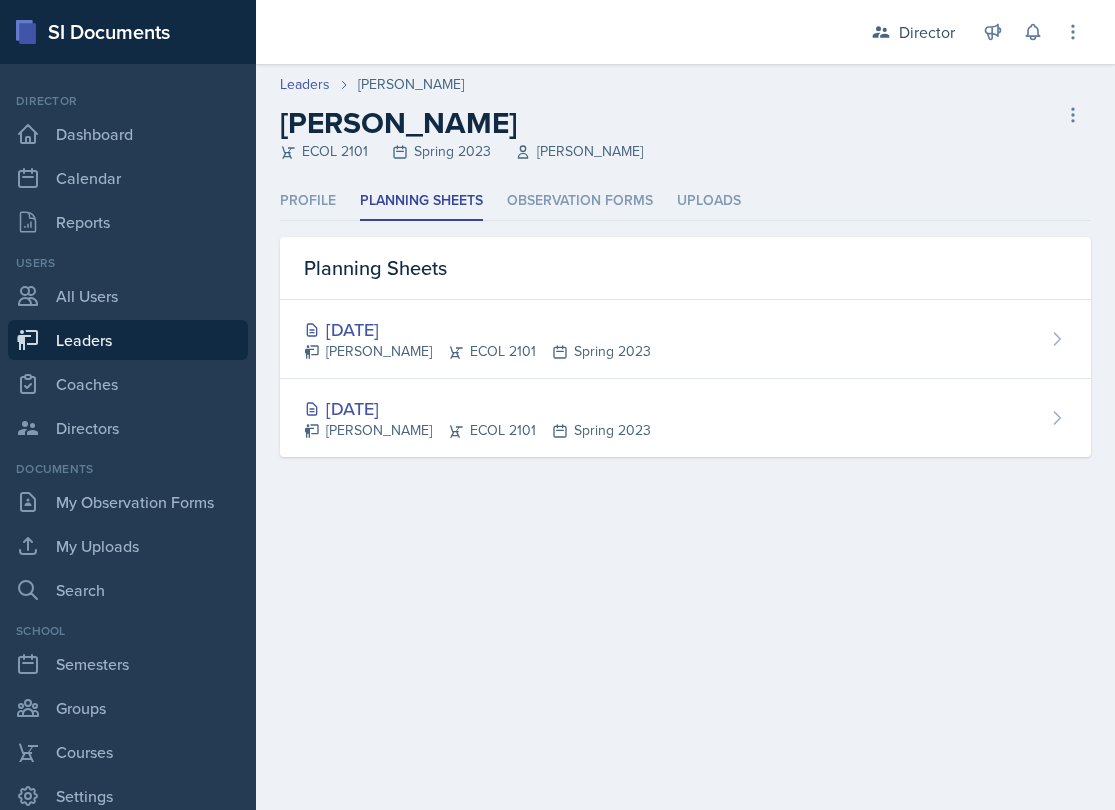 click on "Profile Planning Sheets Observation Forms Uploads" at bounding box center (685, 201) 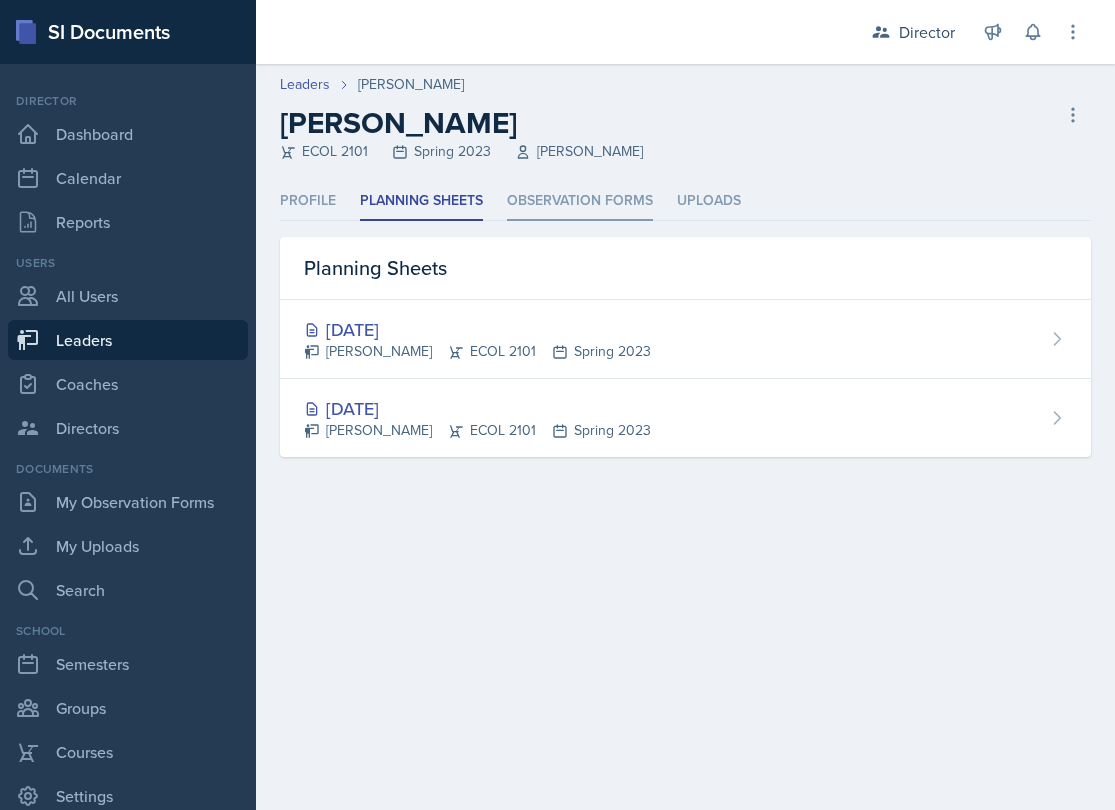 click on "Observation Forms" at bounding box center (580, 201) 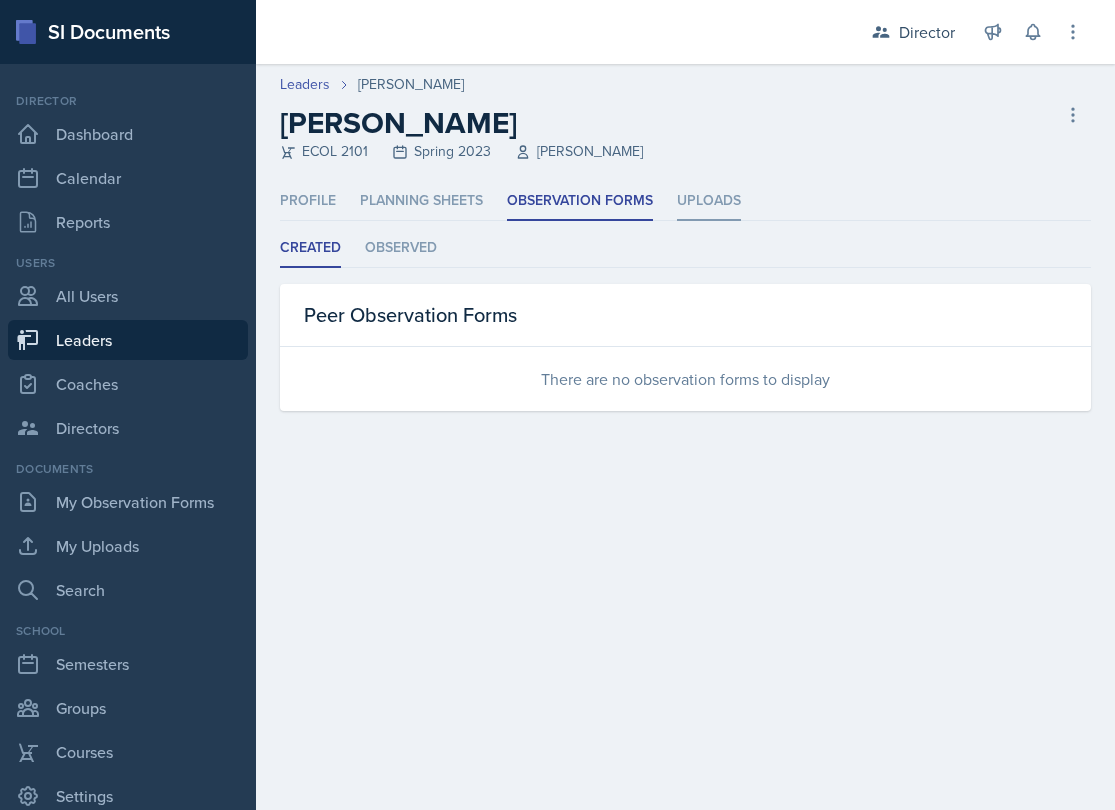 click on "Uploads" at bounding box center [709, 201] 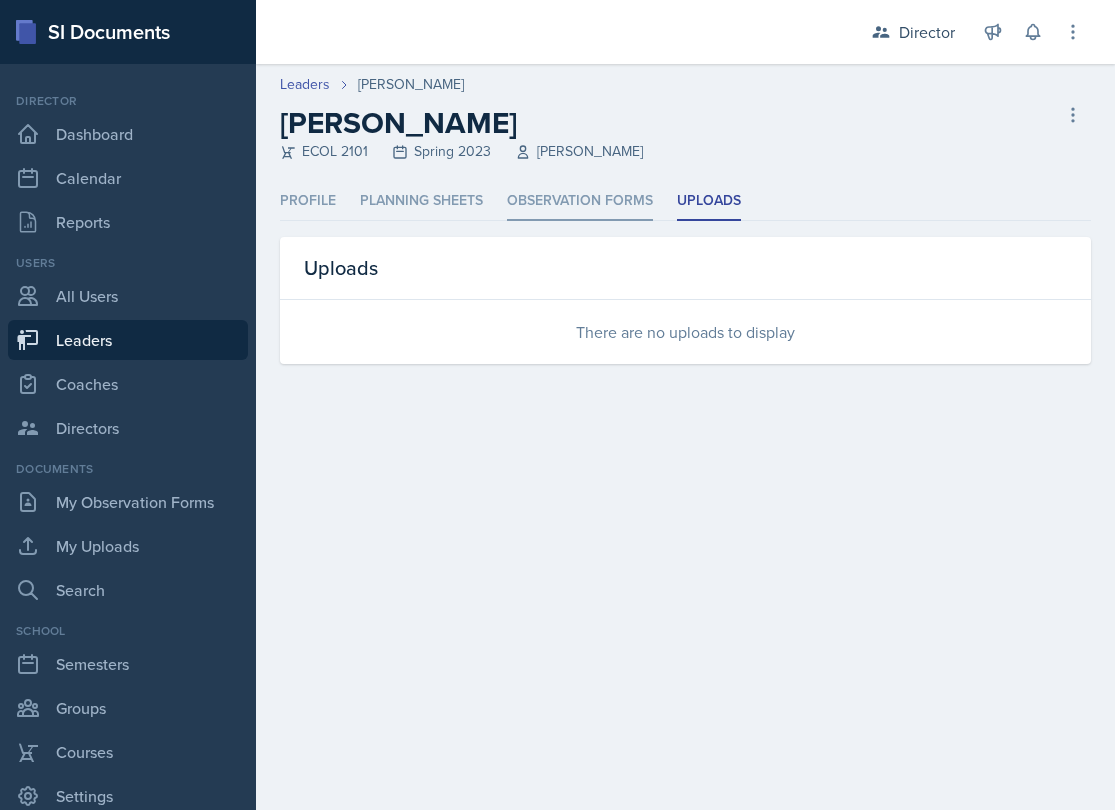 click on "Observation Forms" at bounding box center (580, 201) 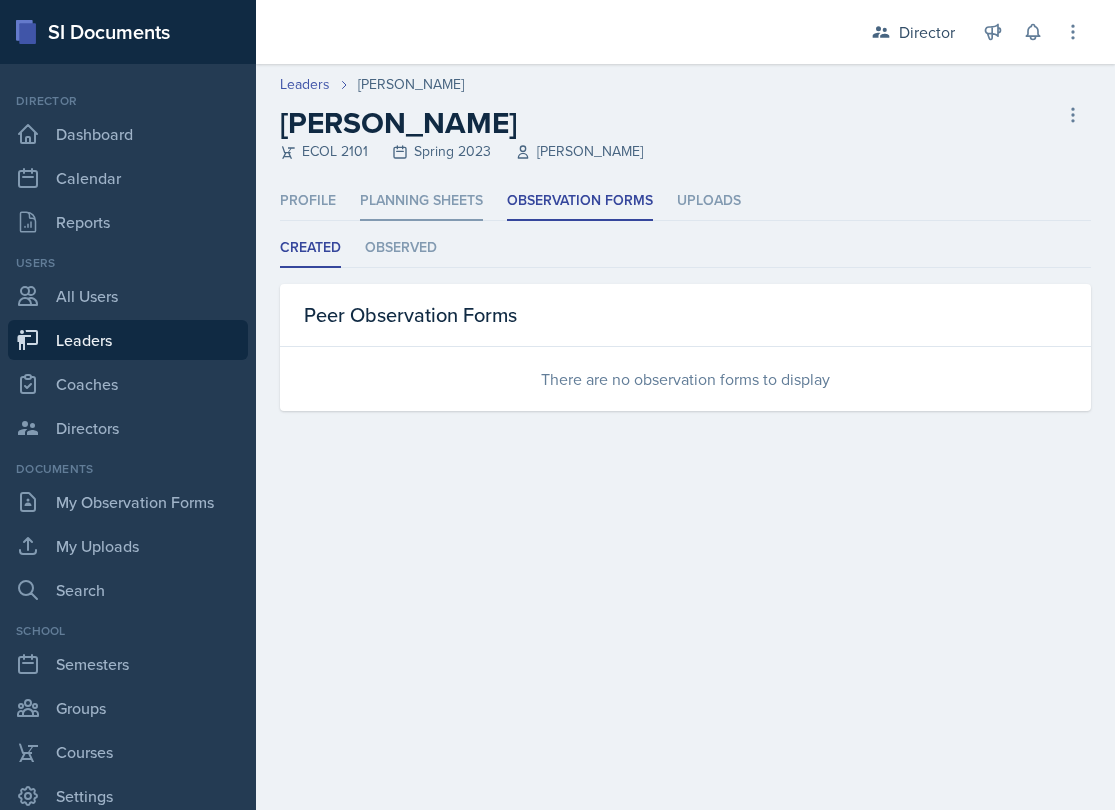 click on "Planning Sheets" at bounding box center [421, 201] 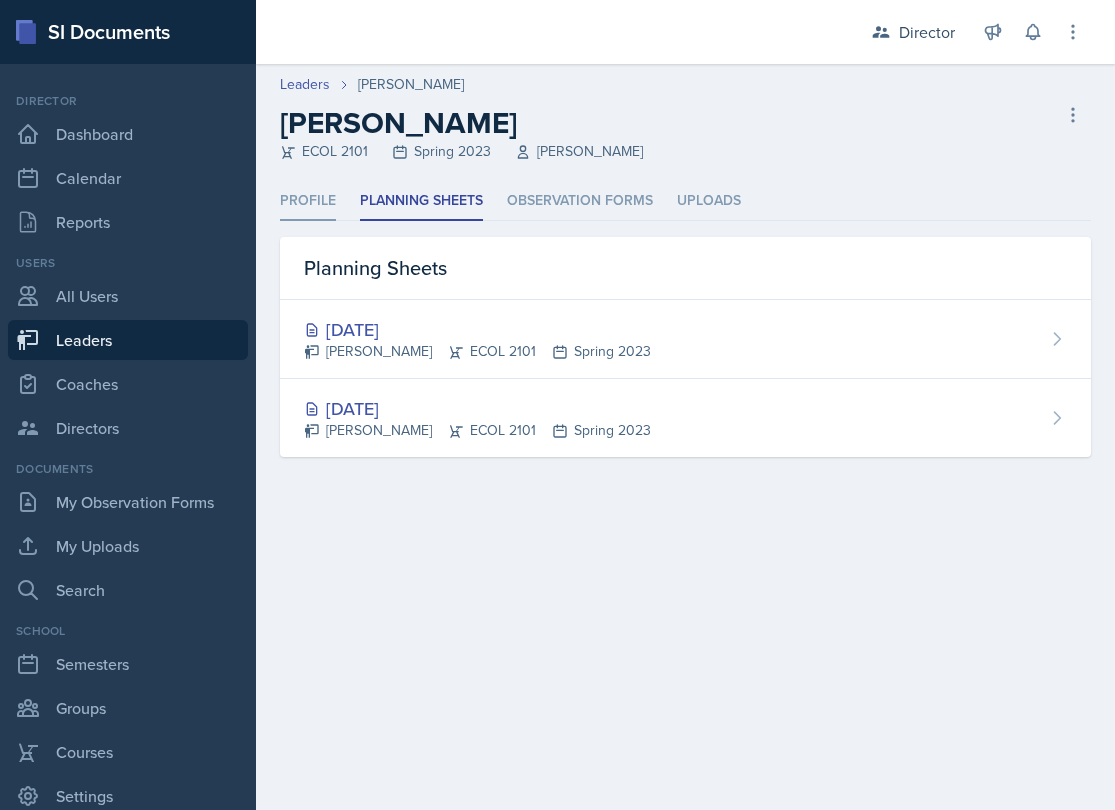 click on "Profile" at bounding box center [308, 201] 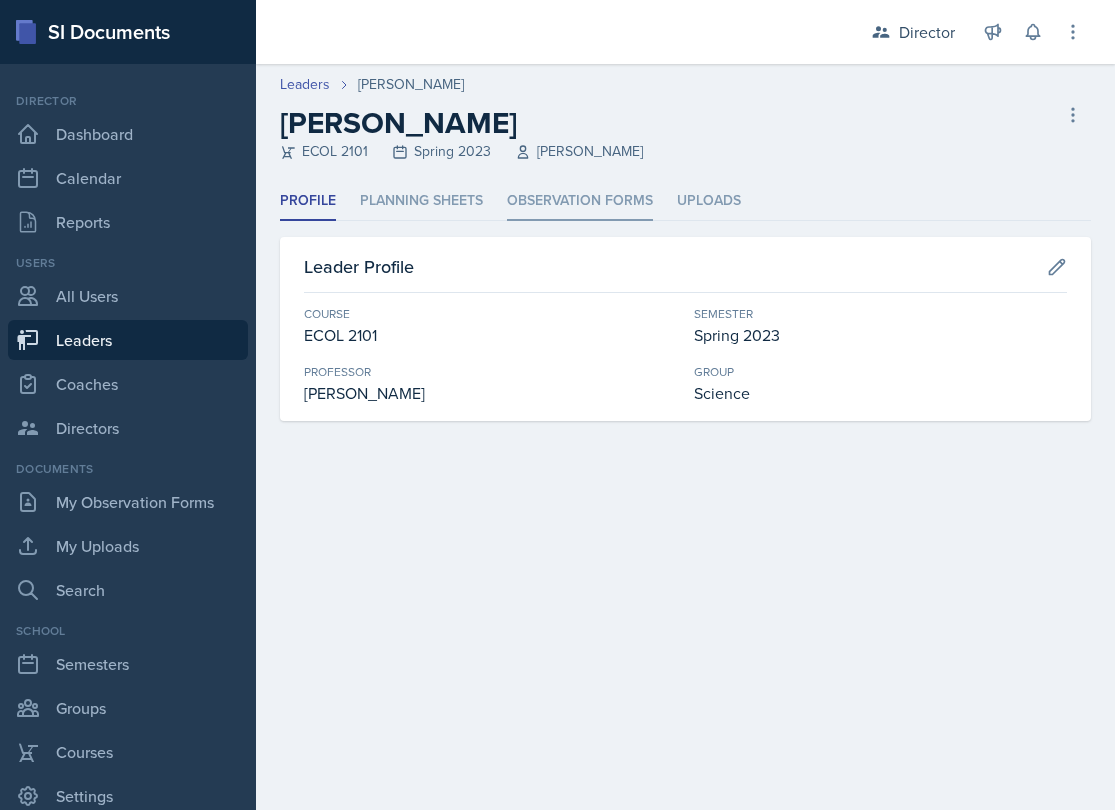 click on "Observation Forms" at bounding box center (580, 201) 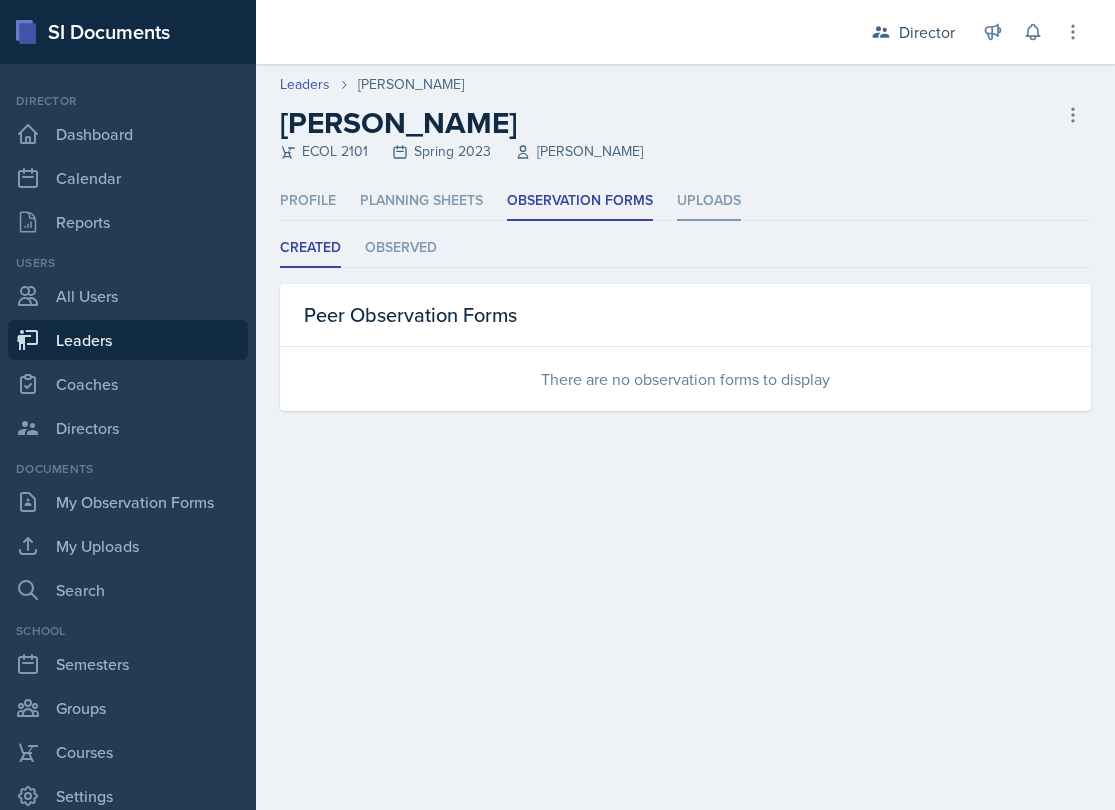 click on "Uploads" at bounding box center [709, 201] 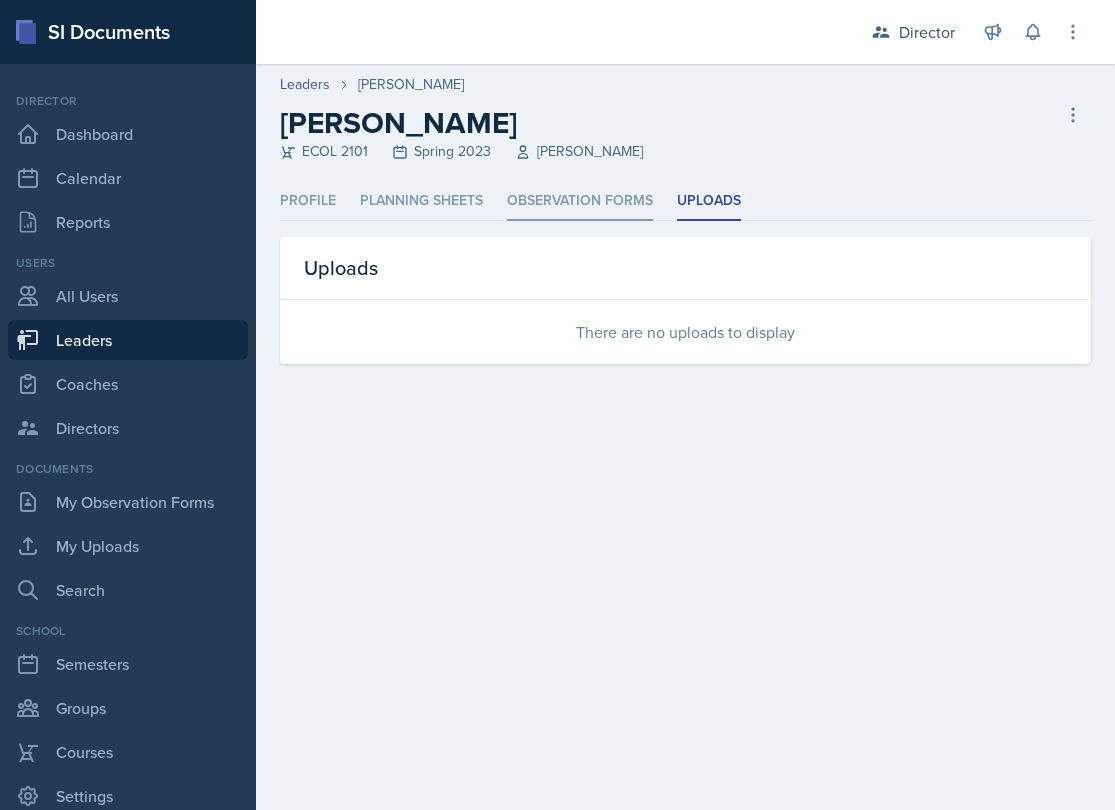 click on "Observation Forms" at bounding box center (580, 201) 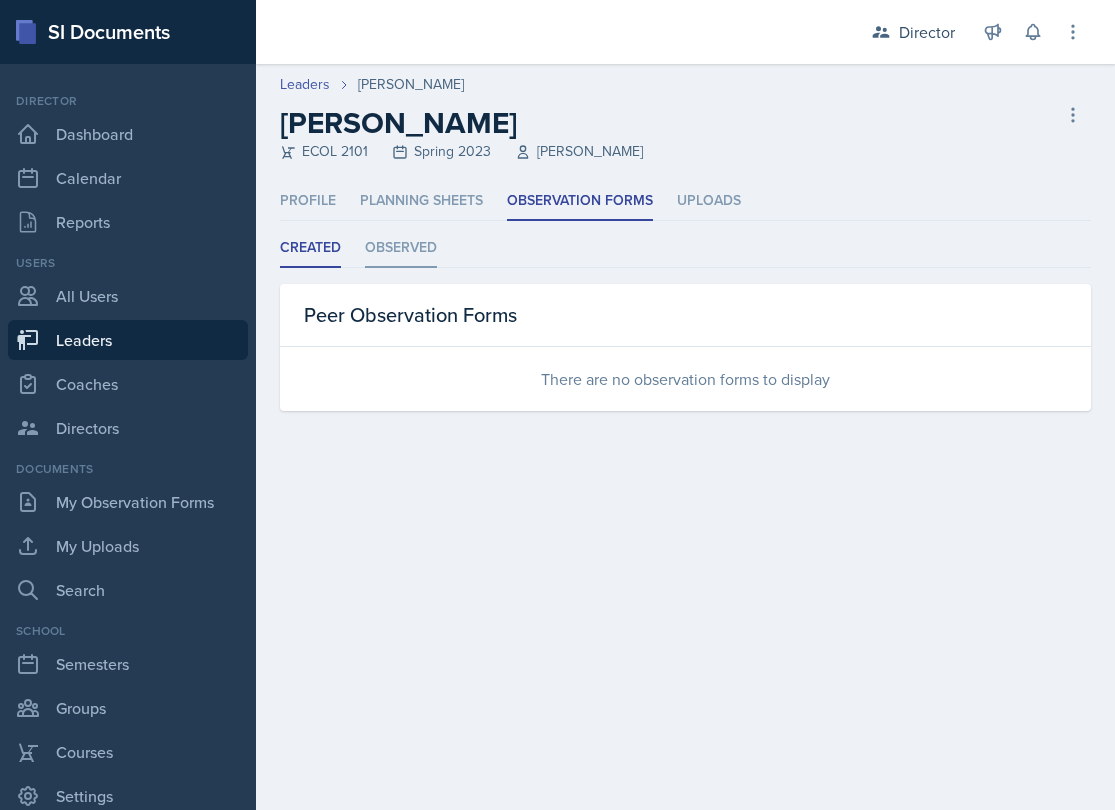 click on "Observed" at bounding box center (401, 248) 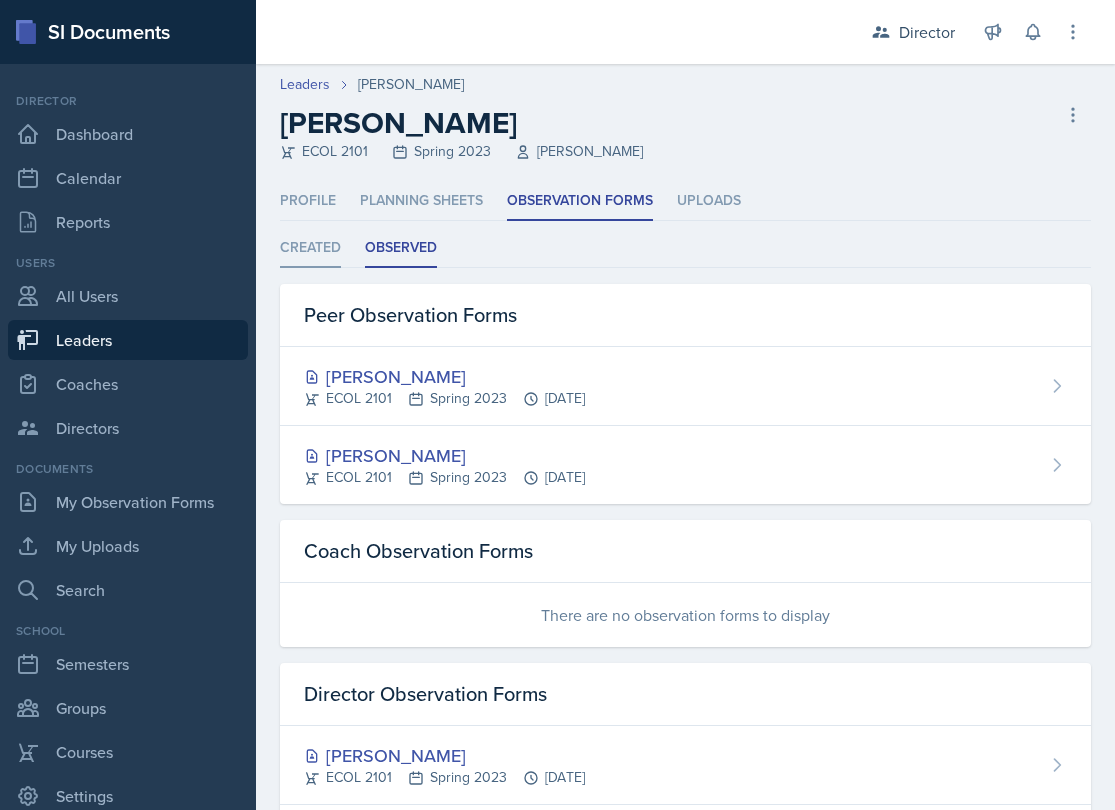click on "Created" at bounding box center (310, 248) 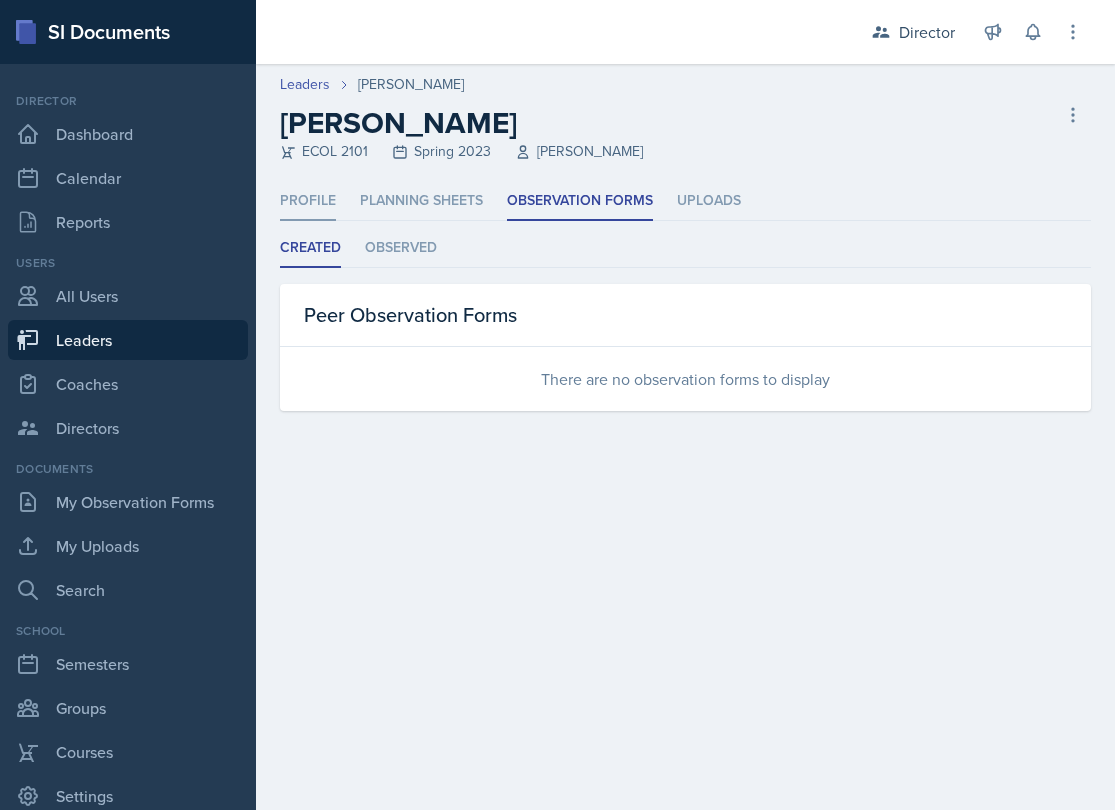 click on "Profile" at bounding box center [308, 201] 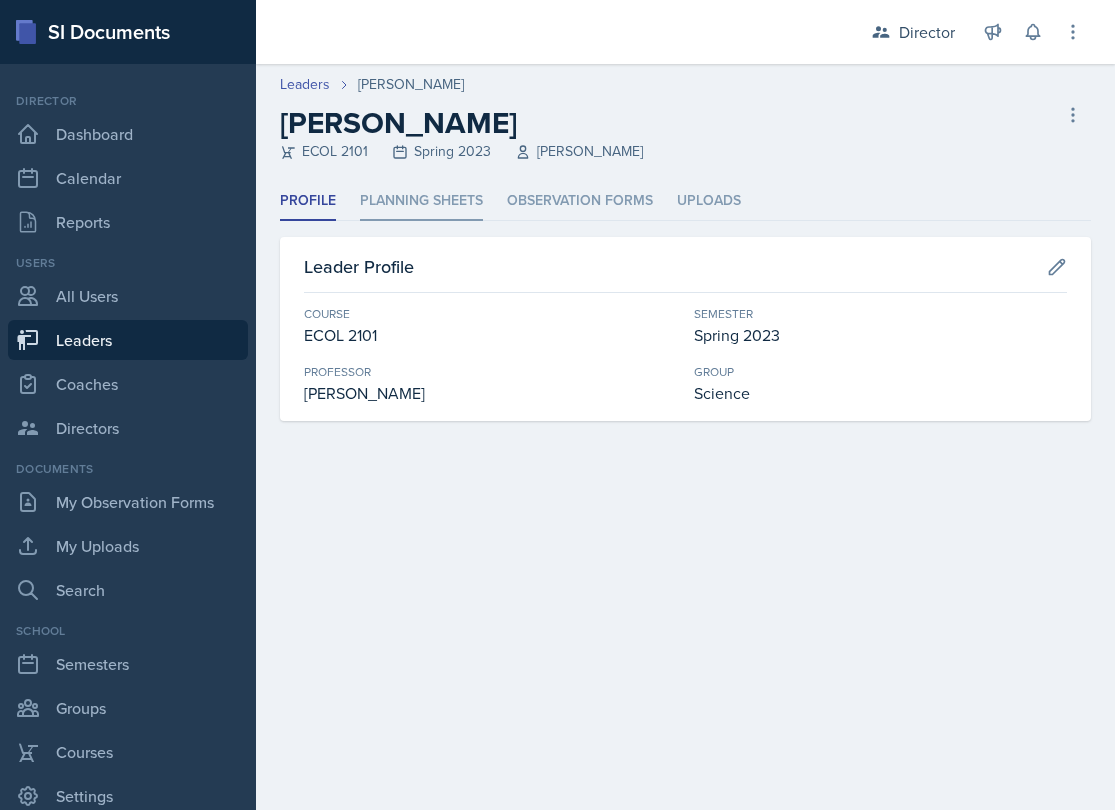 click on "Planning Sheets" at bounding box center (421, 201) 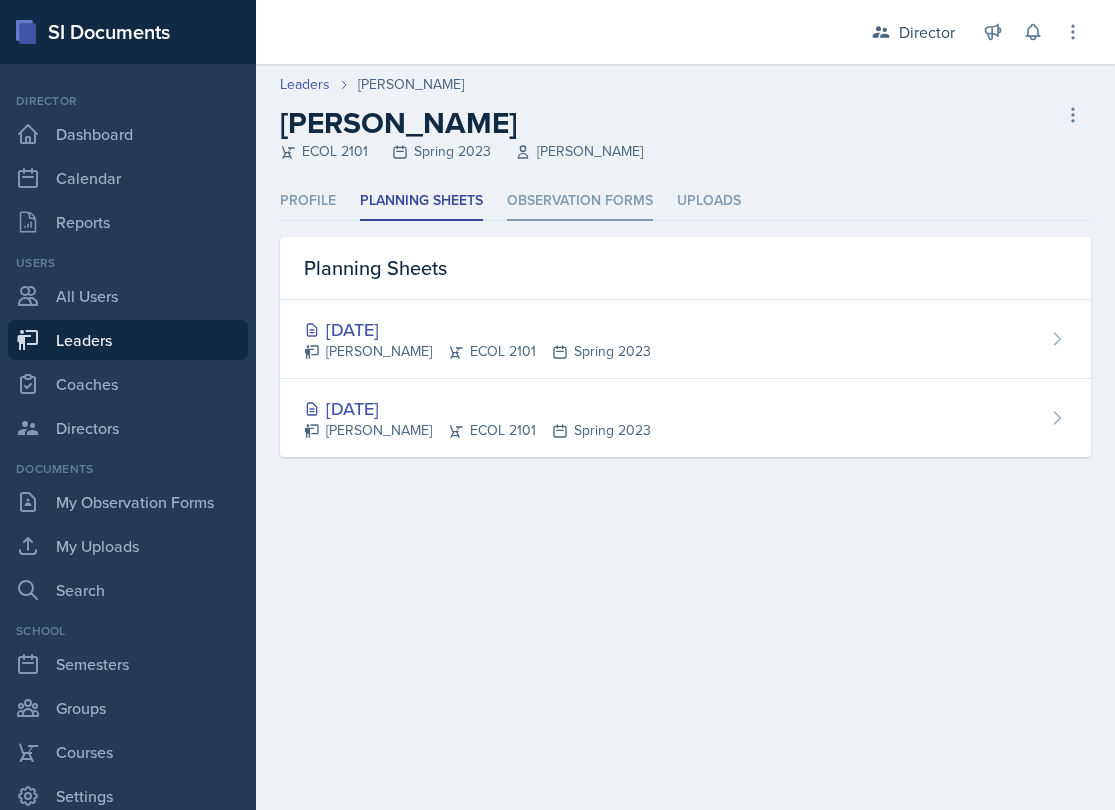 click on "Observation Forms" at bounding box center (580, 201) 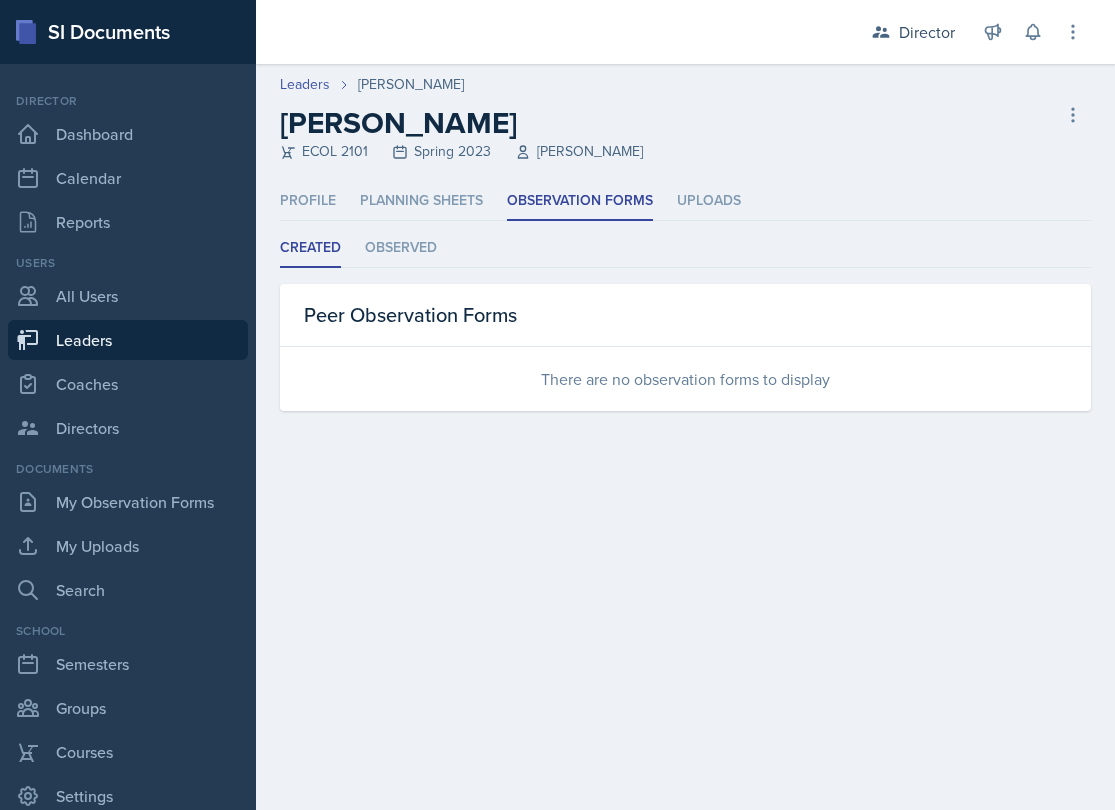 click on "Profile Planning Sheets Observation Forms Uploads" at bounding box center [685, 201] 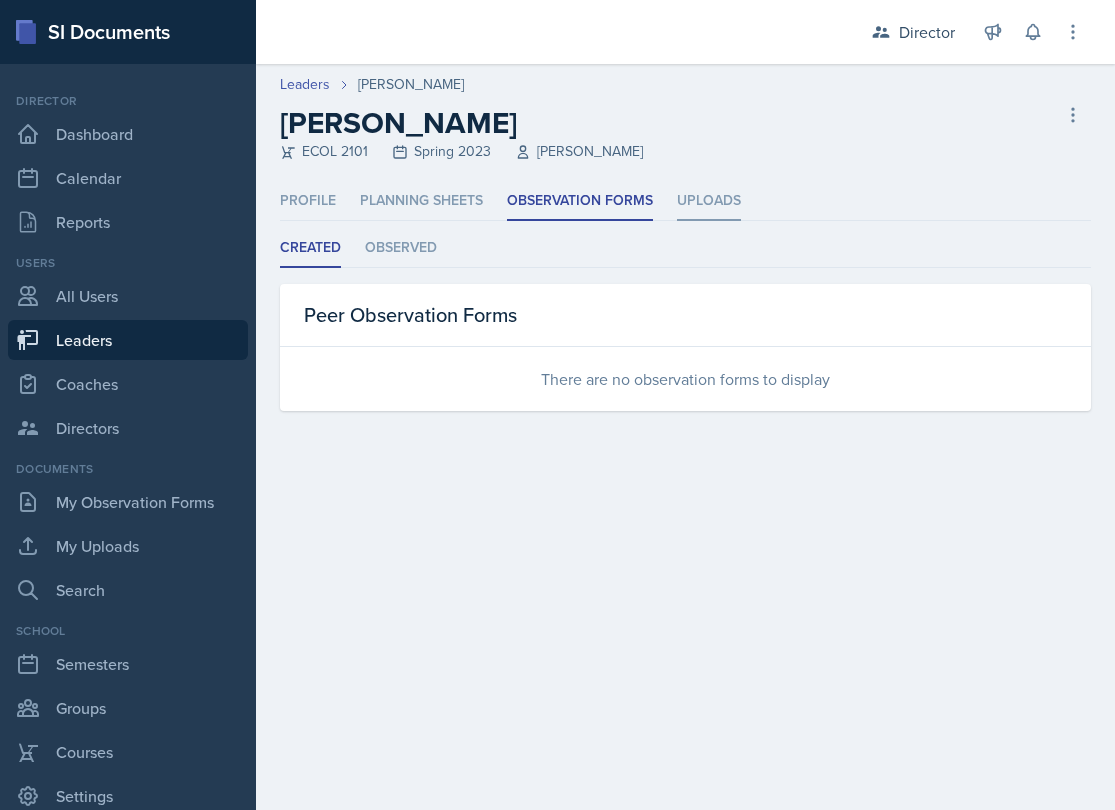 click on "Uploads" at bounding box center (709, 201) 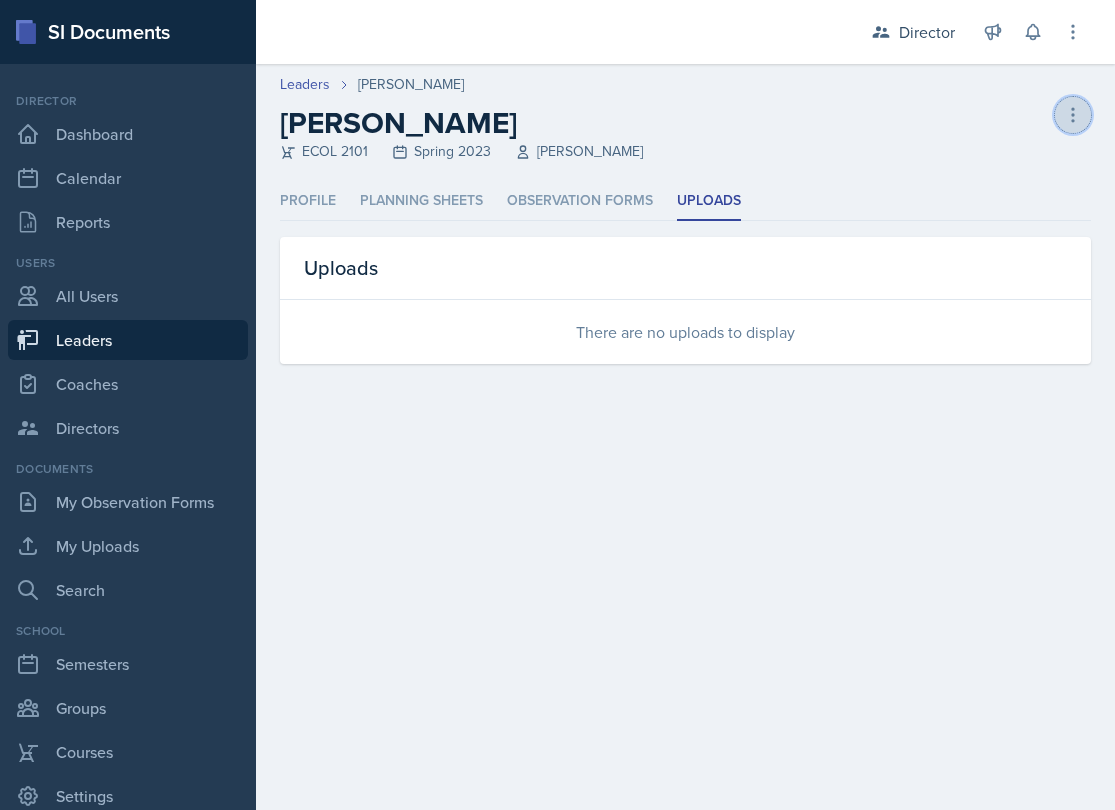 click at bounding box center [1073, 115] 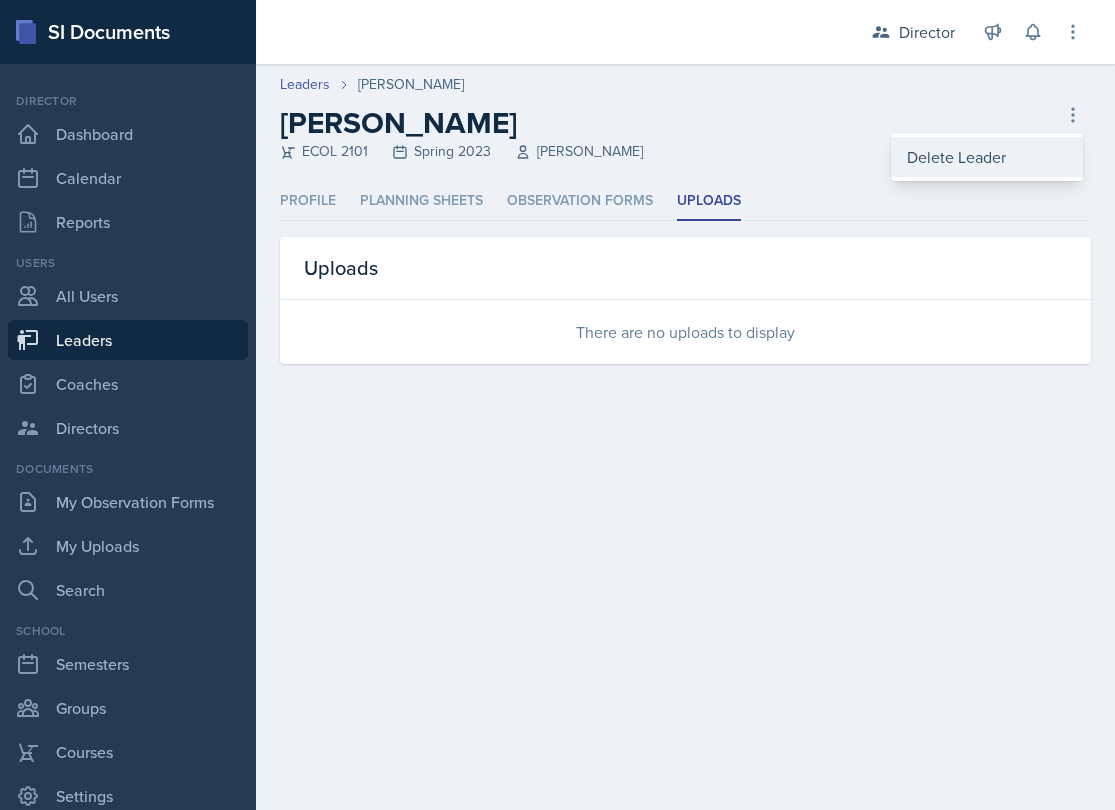 click on "Delete Leader" at bounding box center (987, 157) 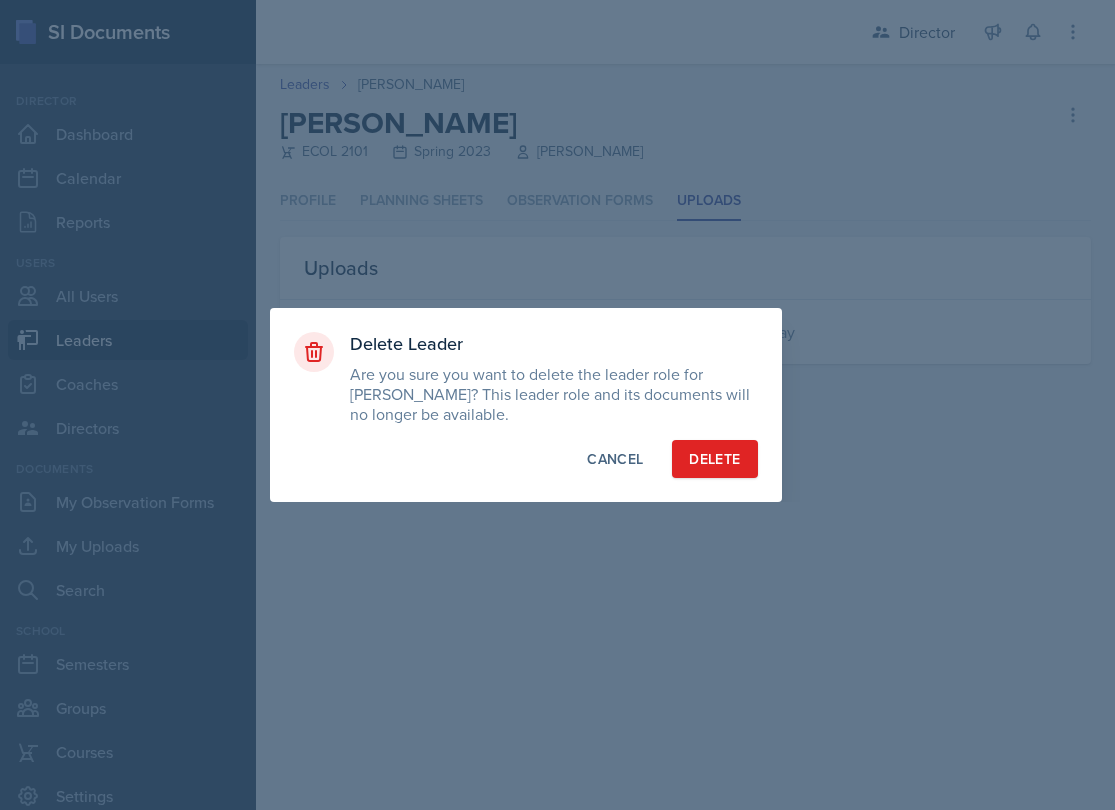 click at bounding box center (557, 405) 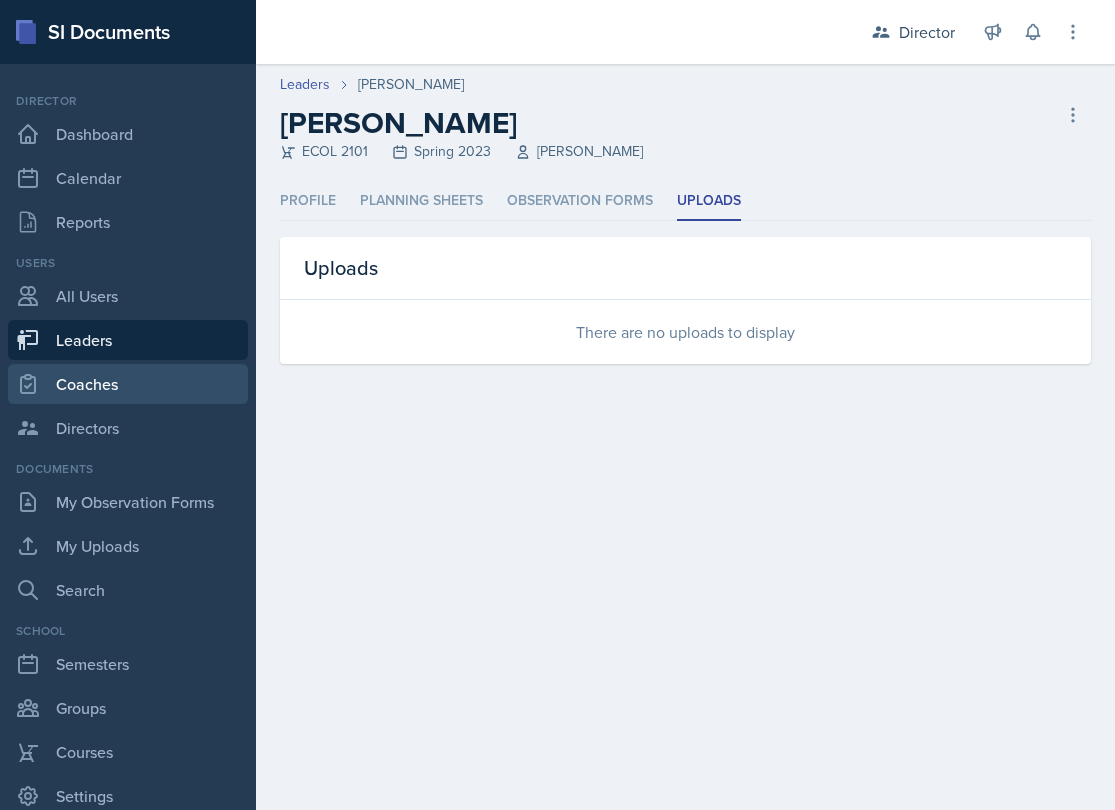 click on "Coaches" at bounding box center [128, 384] 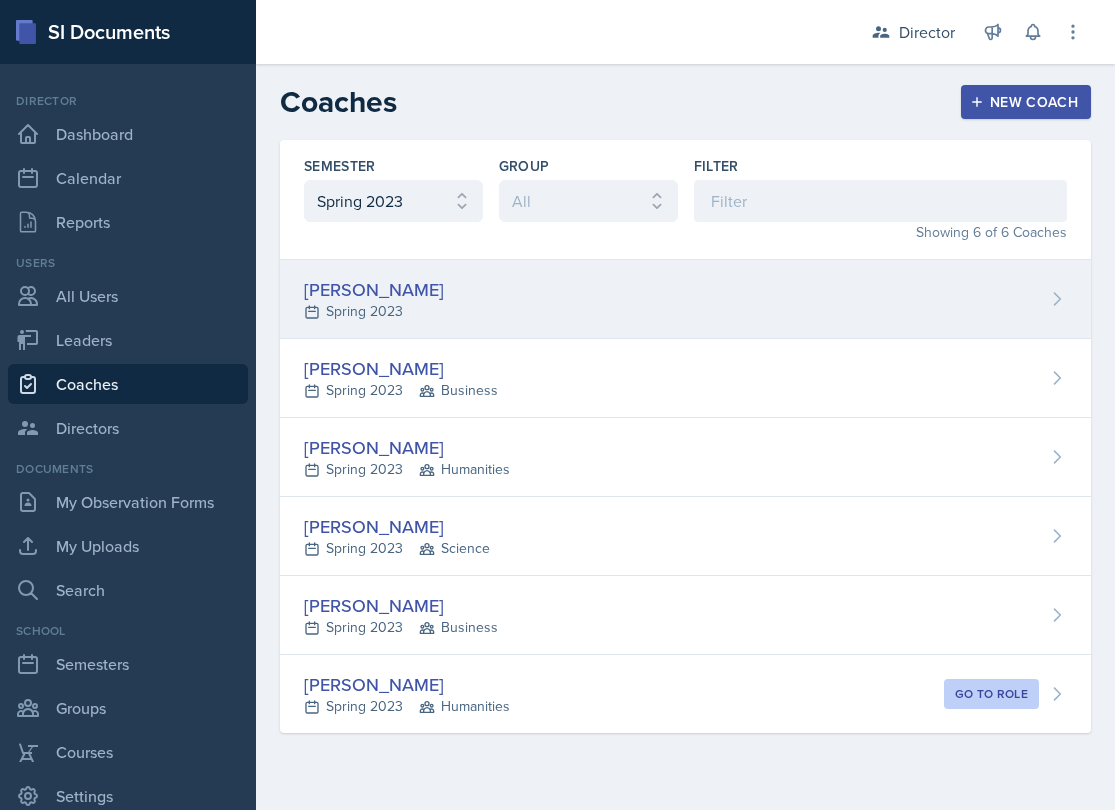 click on "Spring 2023" at bounding box center [374, 311] 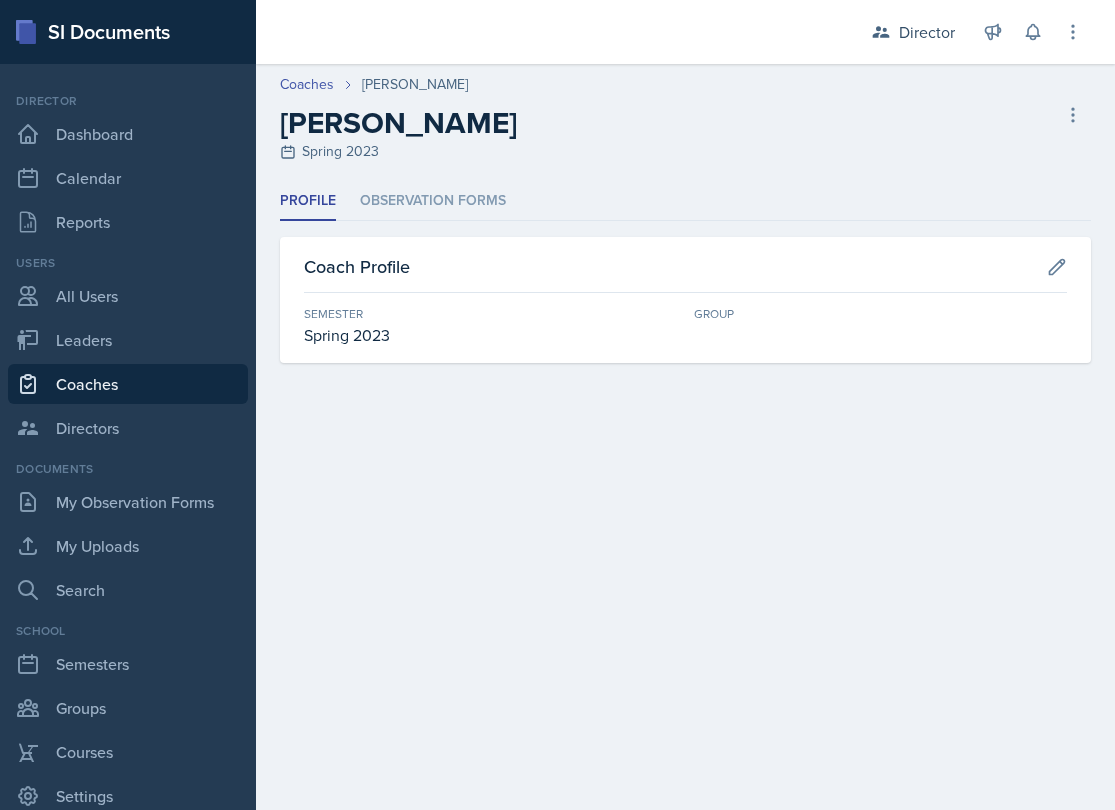 select on "84c9604b-59c1-449c-a1f2-e1c2fece5547" 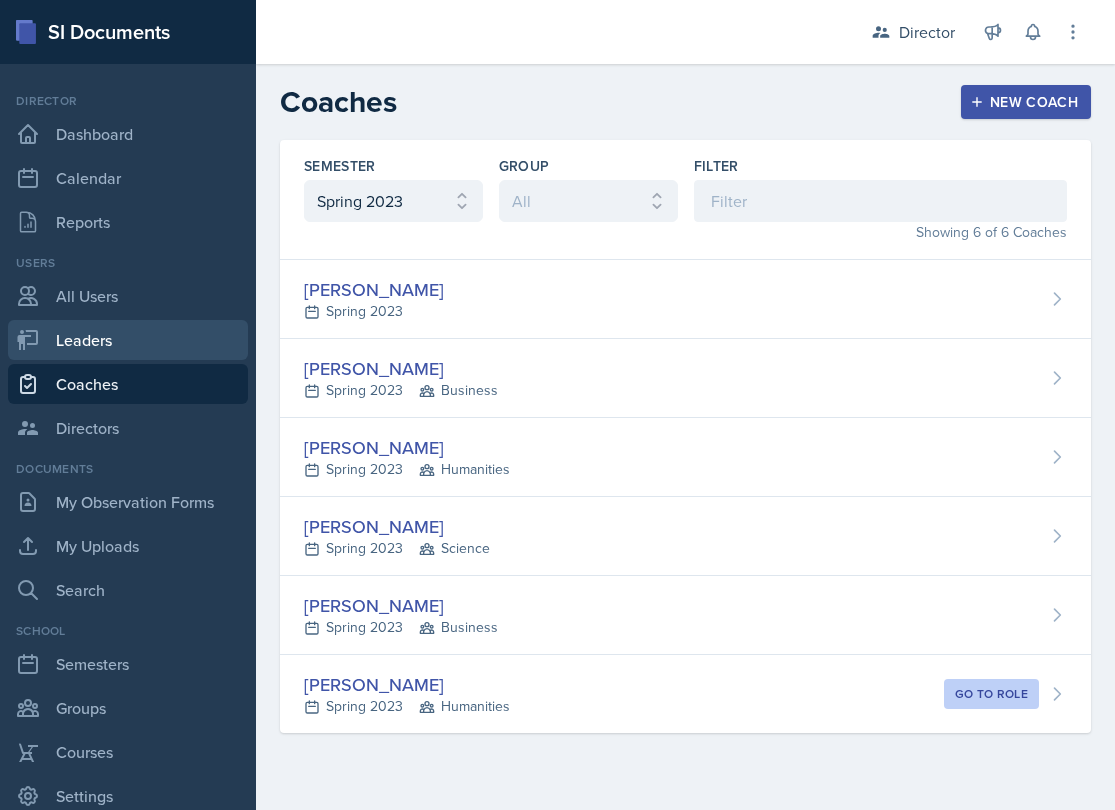 click on "Leaders" at bounding box center [128, 340] 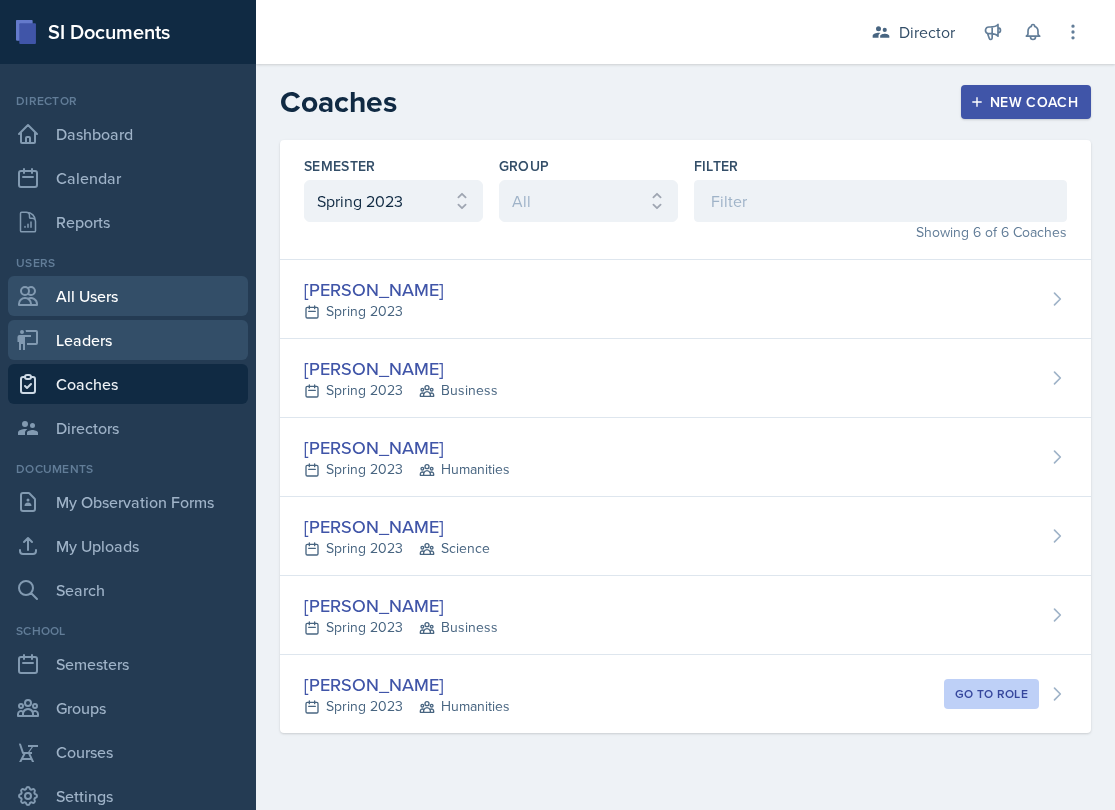 select on "84c9604b-59c1-449c-a1f2-e1c2fece5547" 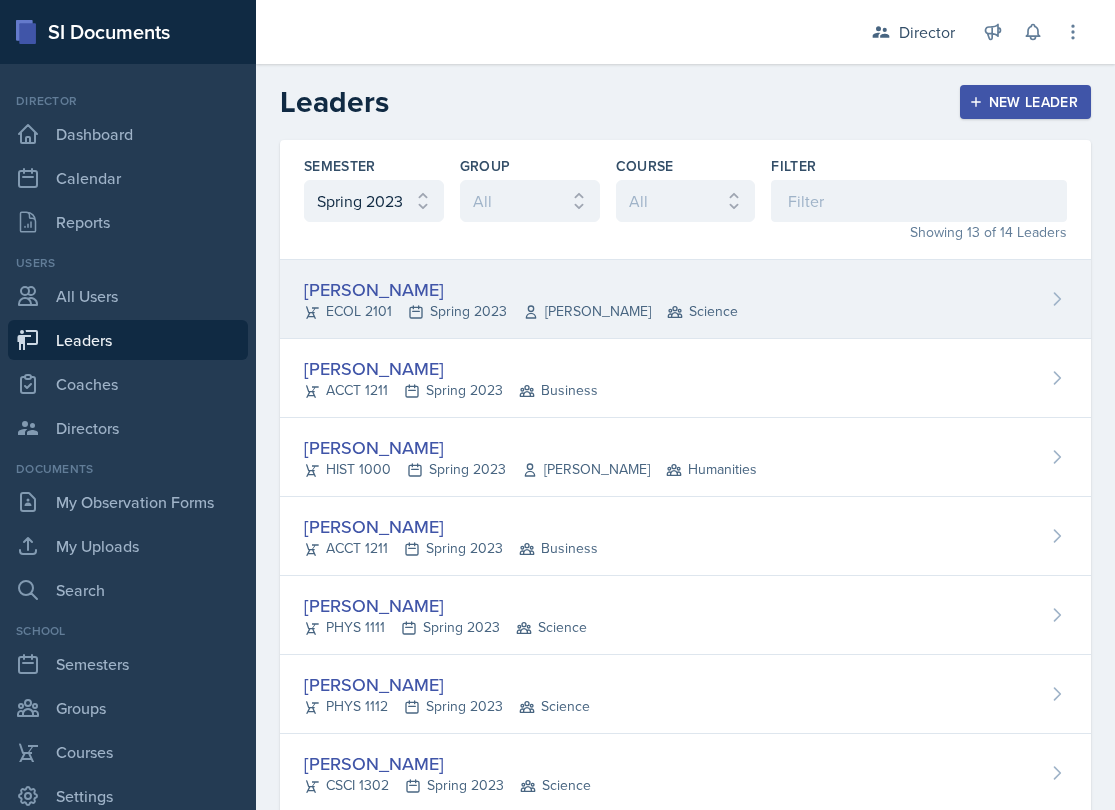 click on "[PERSON_NAME]" at bounding box center [521, 289] 